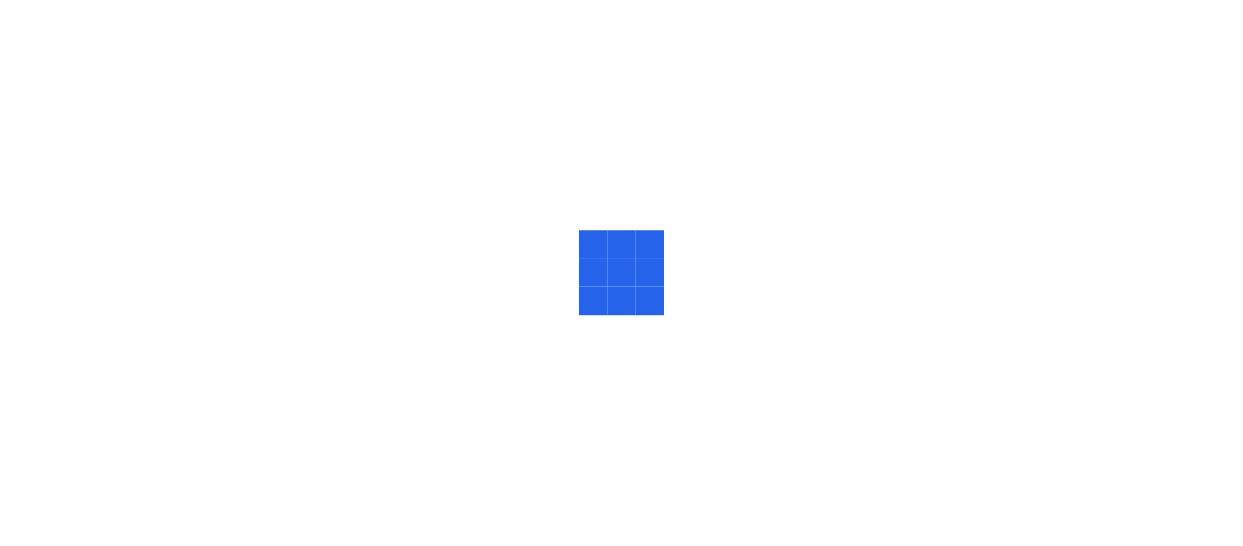 scroll, scrollTop: 0, scrollLeft: 0, axis: both 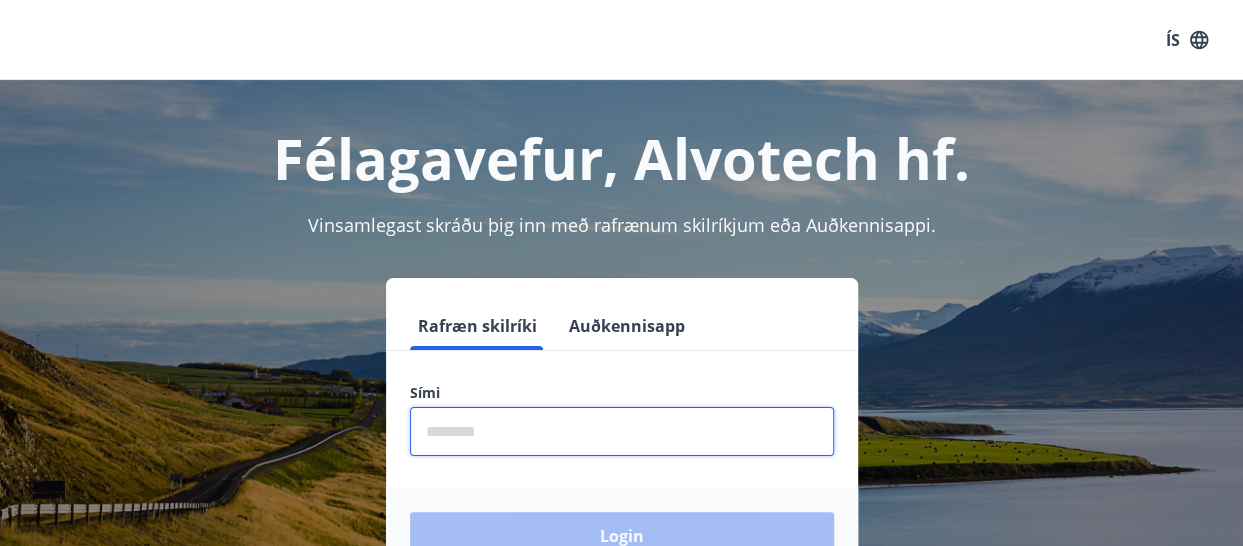 click at bounding box center (622, 431) 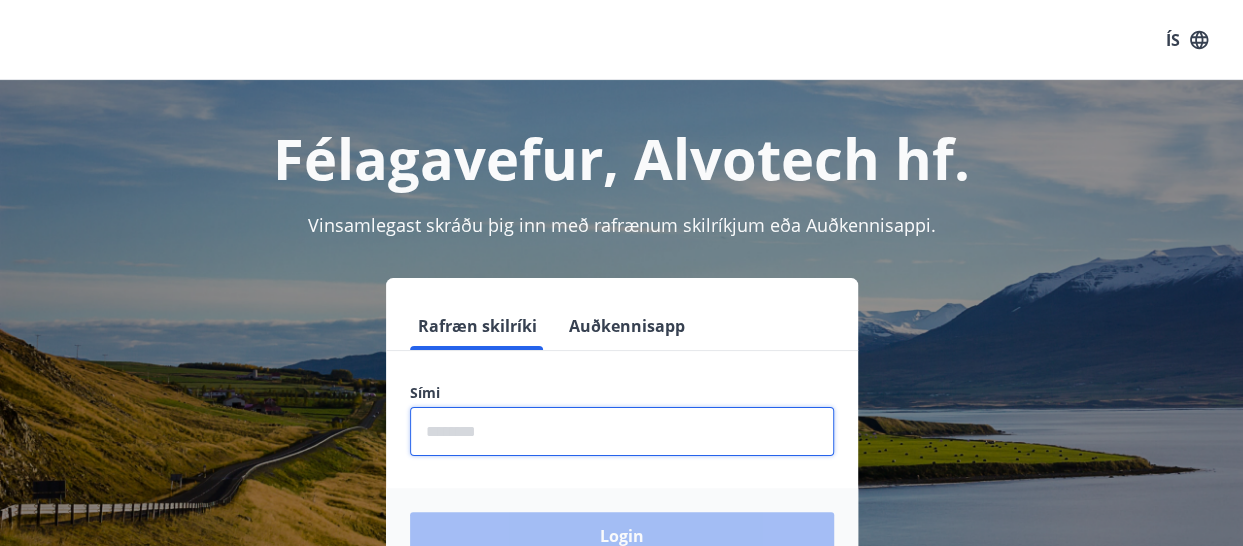 type on "********" 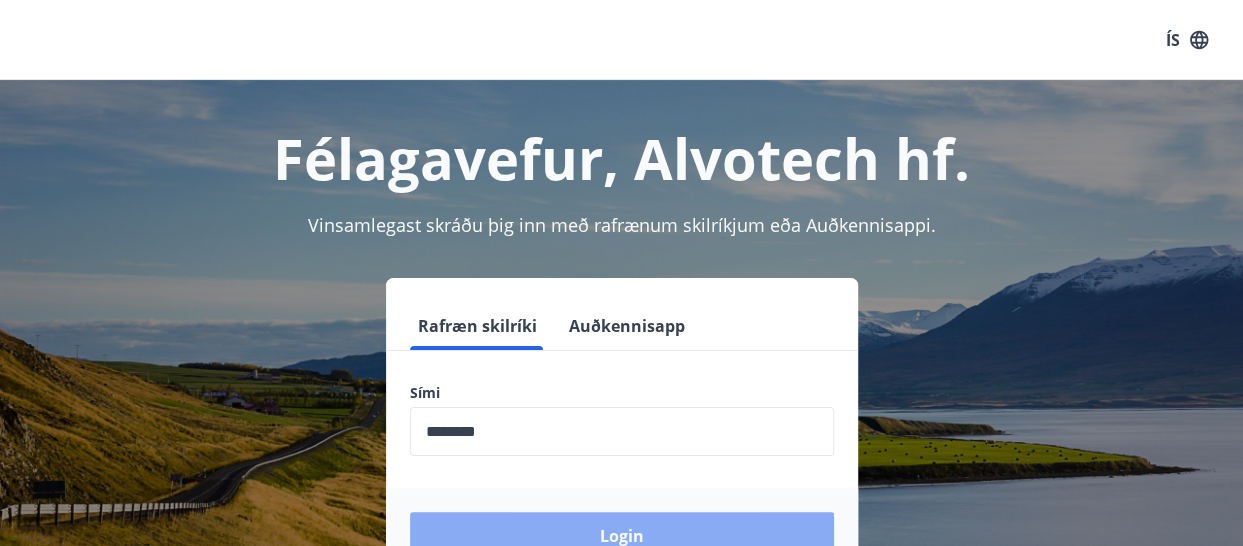 click on "Login" at bounding box center [622, 536] 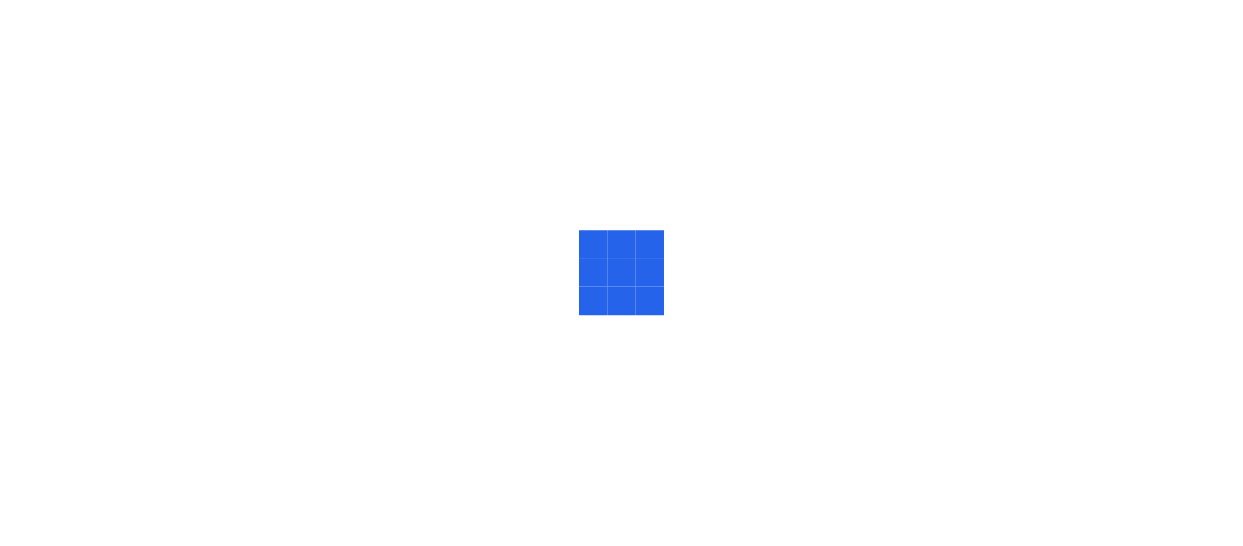 scroll, scrollTop: 0, scrollLeft: 0, axis: both 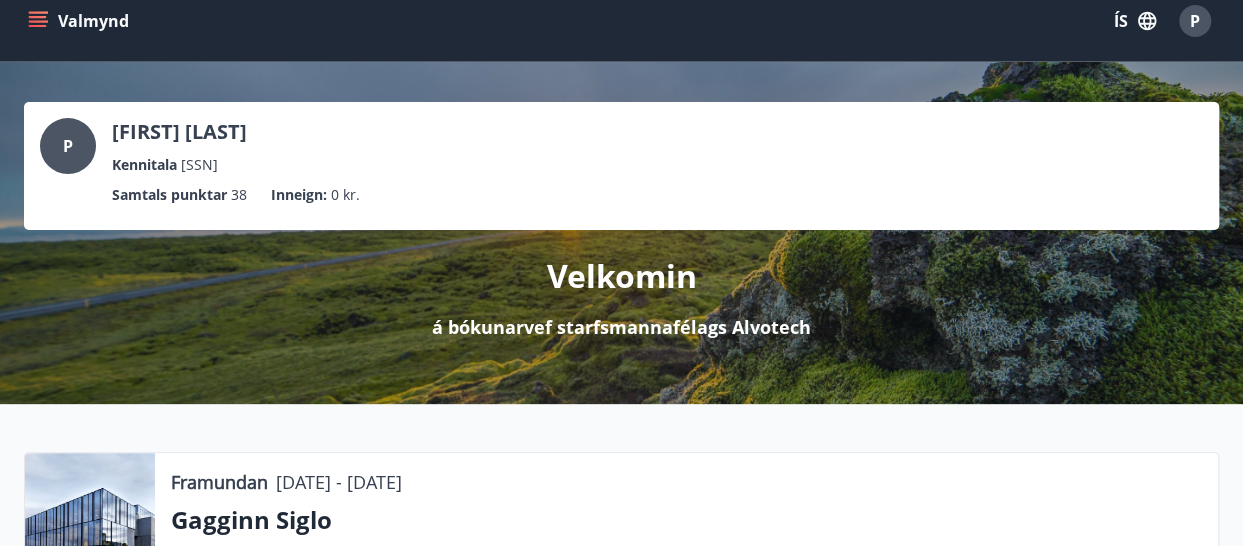 click 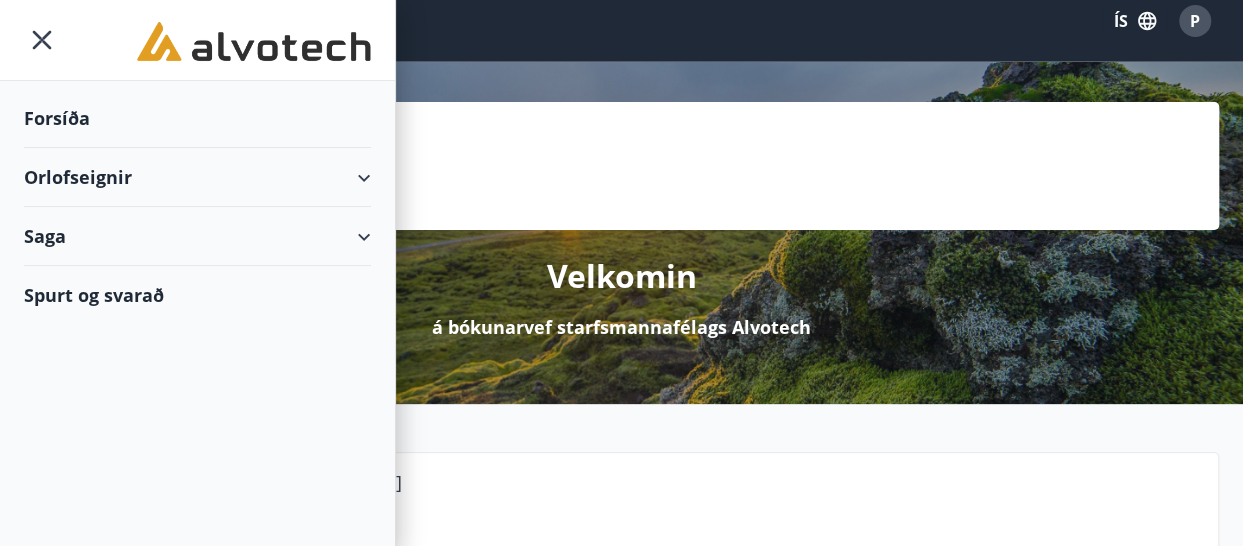 click on "Orlofseignir" at bounding box center [197, 177] 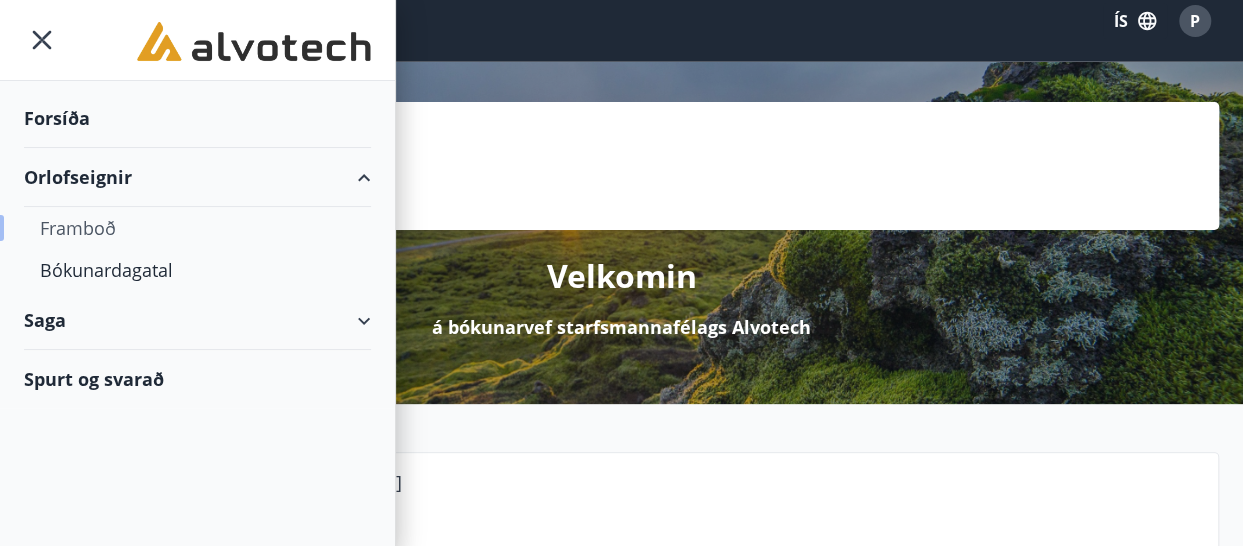 click on "Framboð" at bounding box center (197, 228) 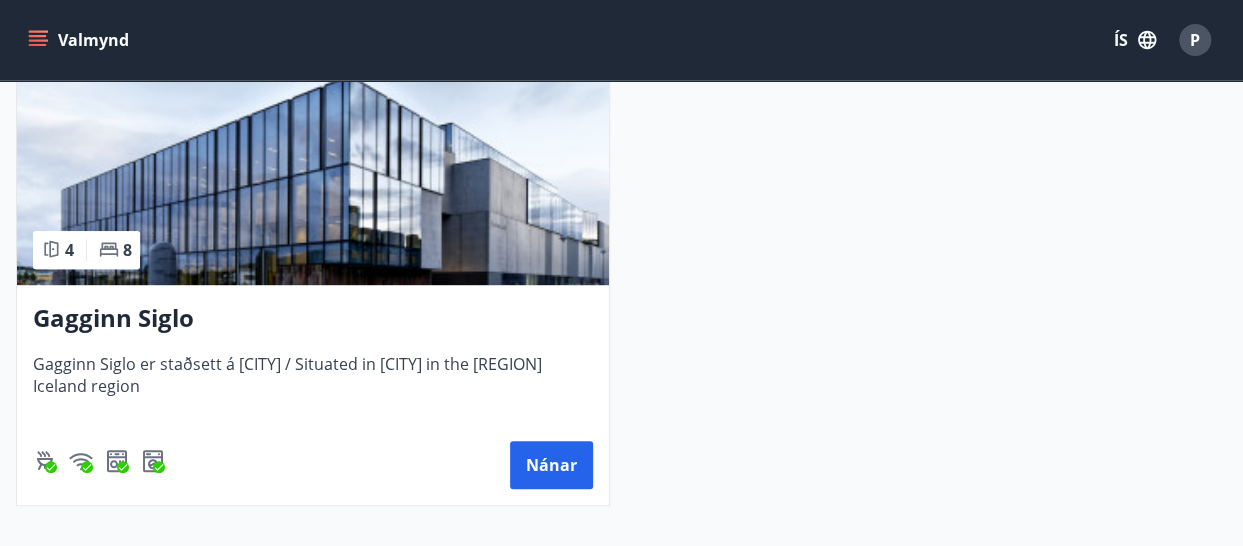click on "Gagginn Siglo" at bounding box center (313, 319) 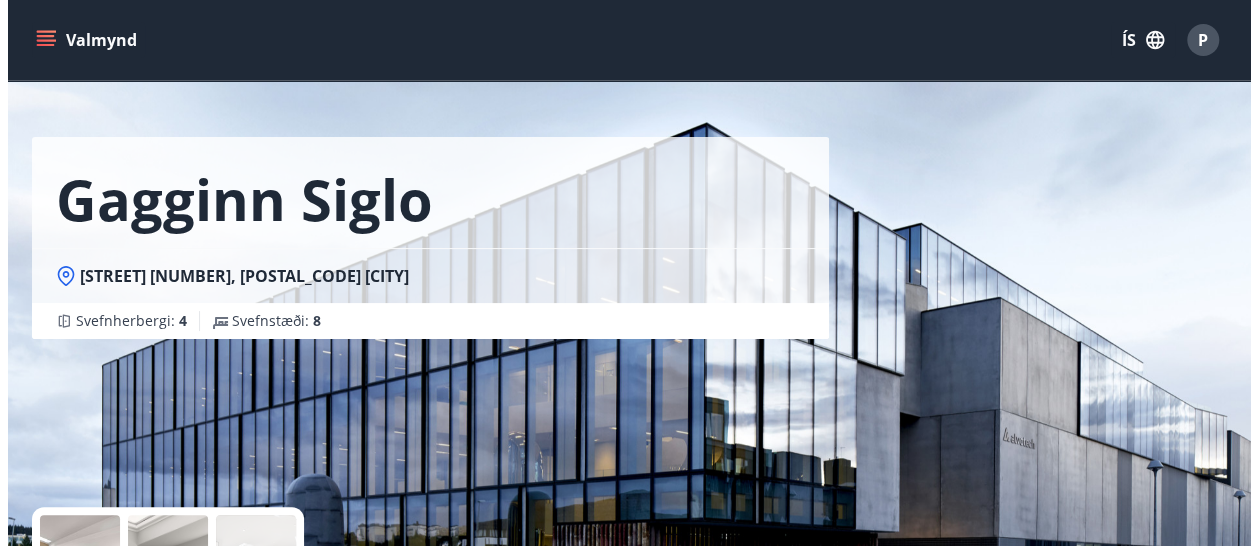 scroll, scrollTop: 190, scrollLeft: 0, axis: vertical 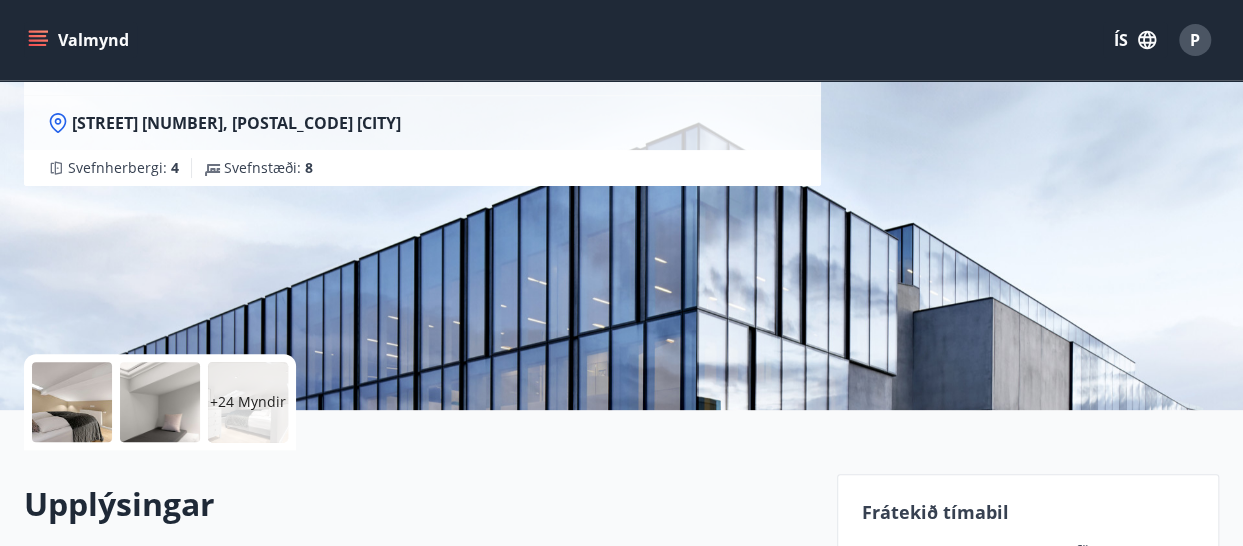 click at bounding box center [72, 402] 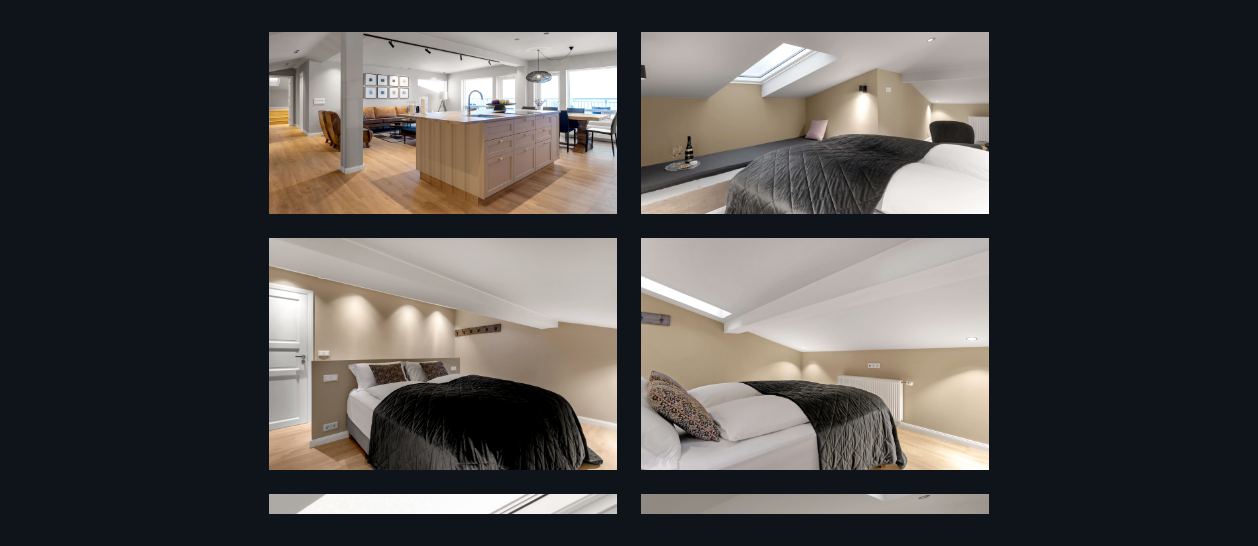 scroll, scrollTop: 134, scrollLeft: 0, axis: vertical 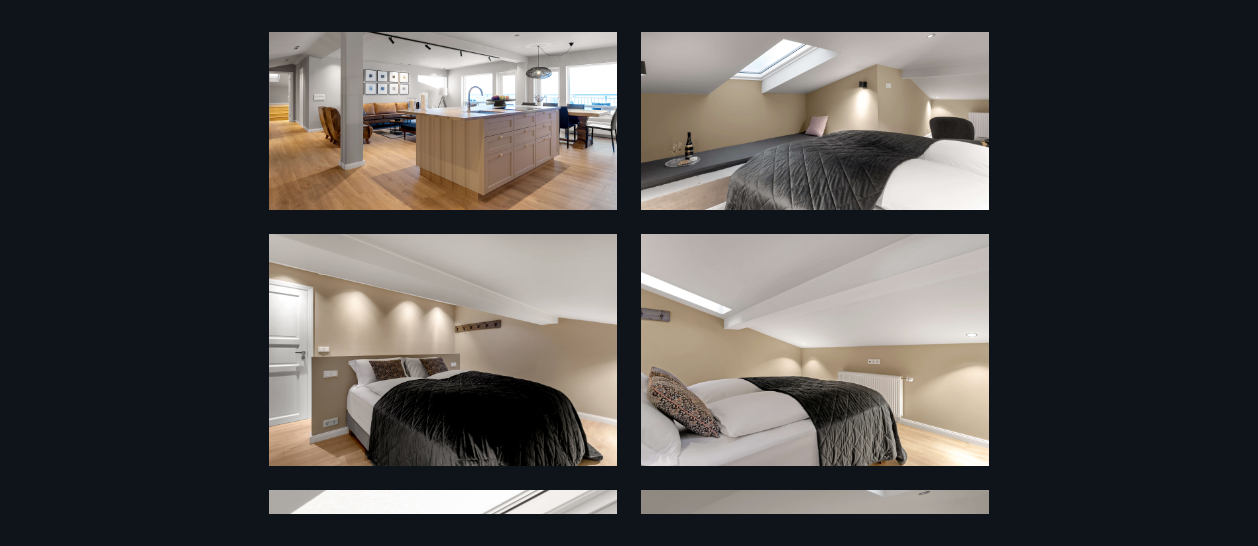 click at bounding box center [443, 94] 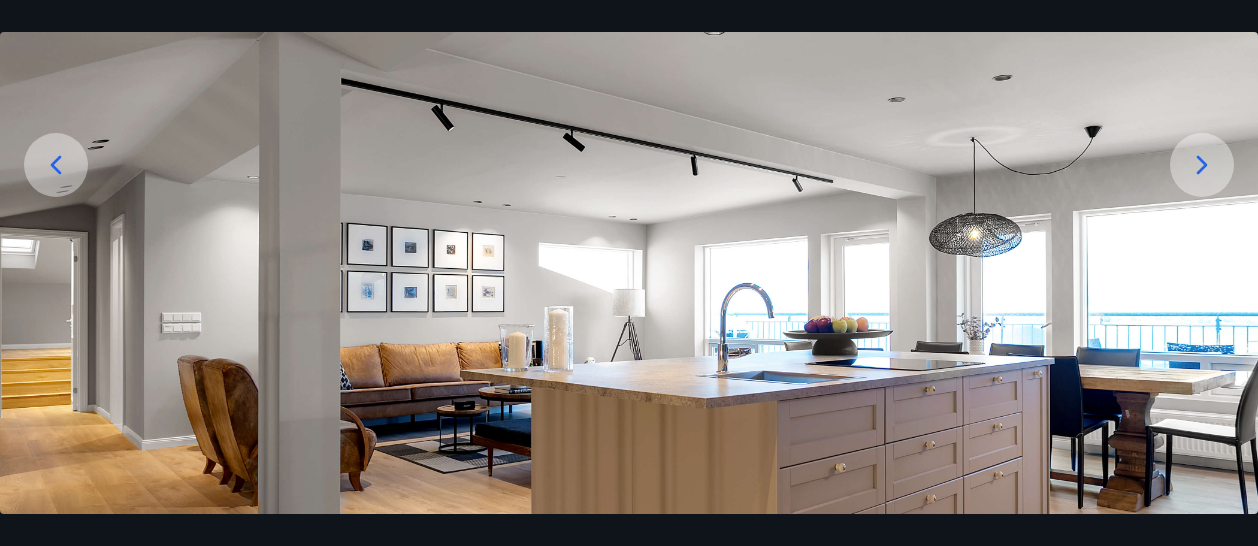 scroll, scrollTop: 217, scrollLeft: 0, axis: vertical 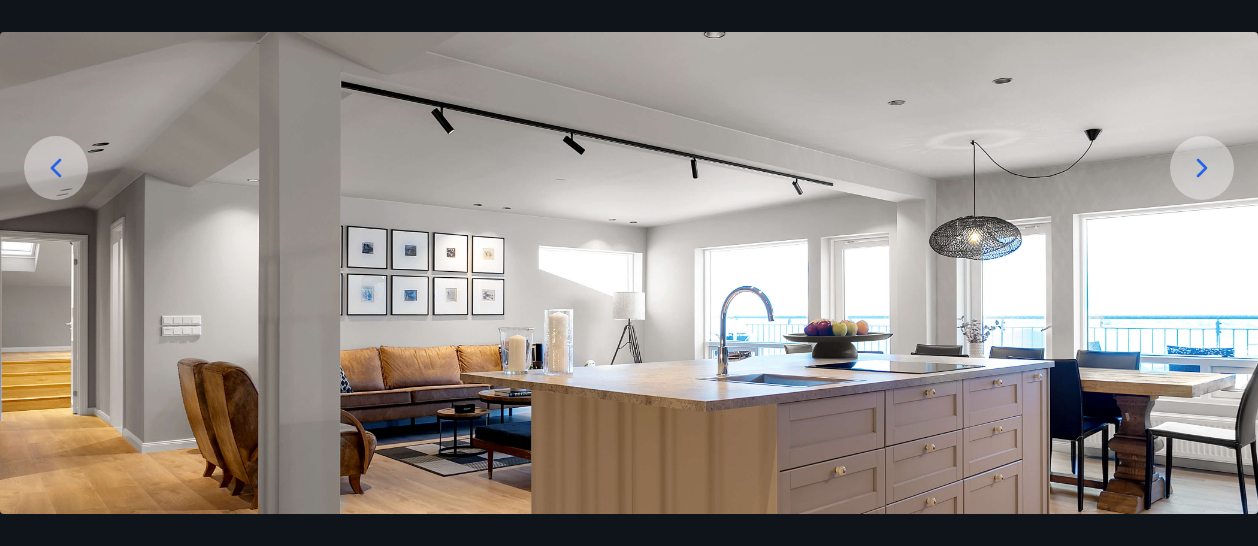 click at bounding box center (1202, 168) 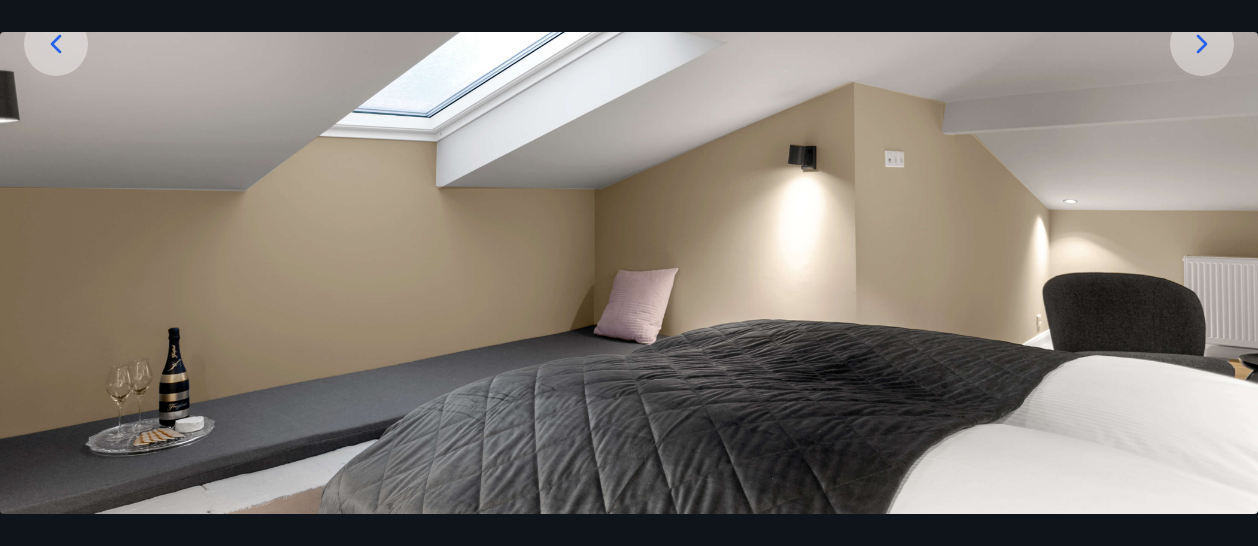 scroll, scrollTop: 339, scrollLeft: 0, axis: vertical 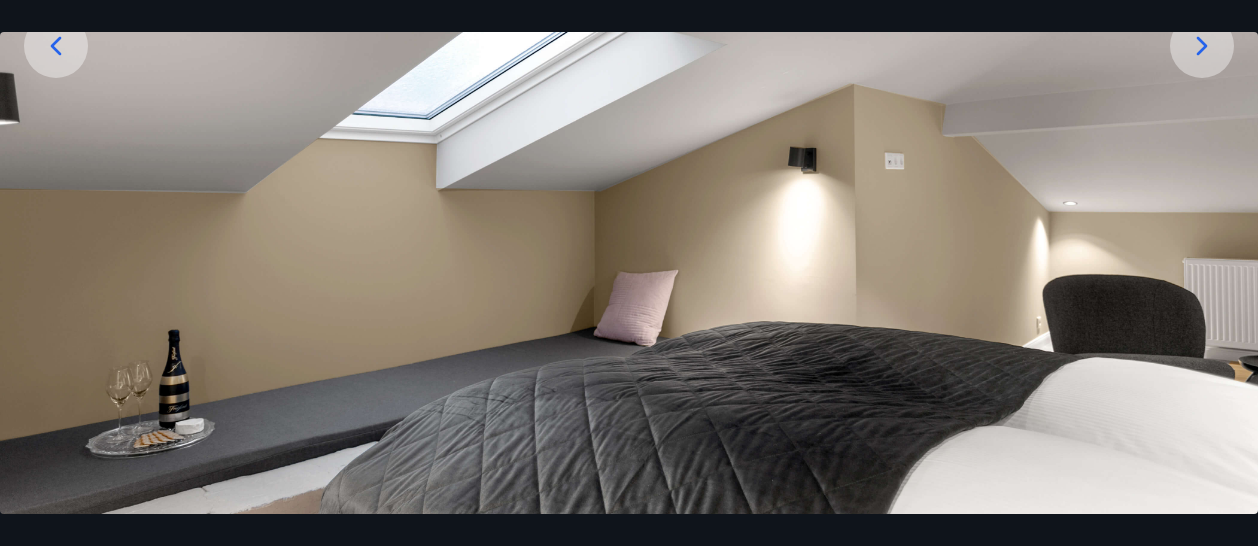 click 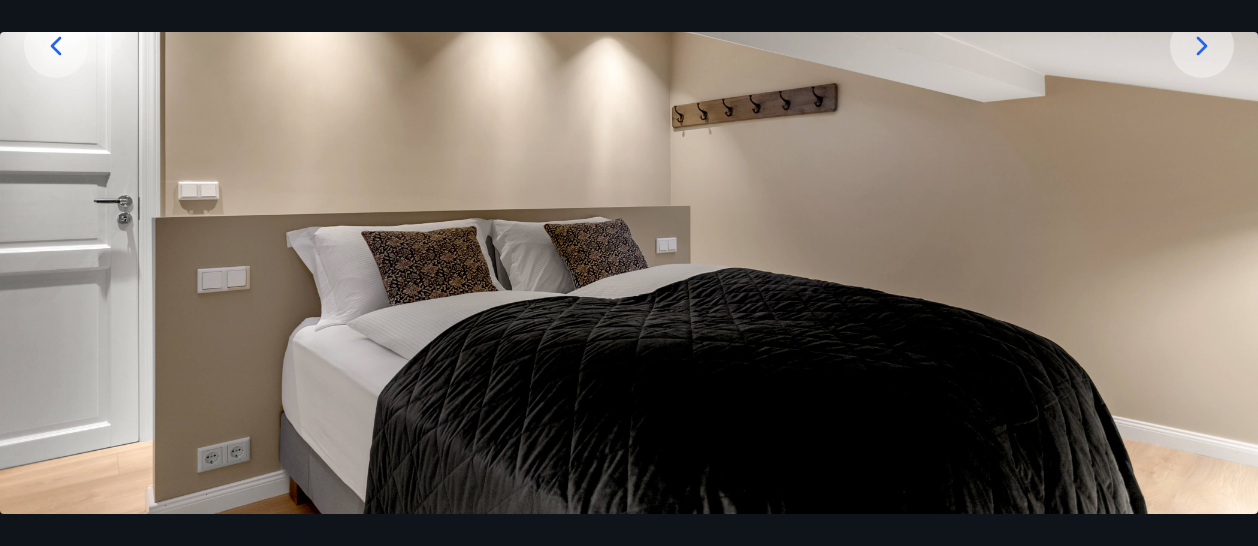 click 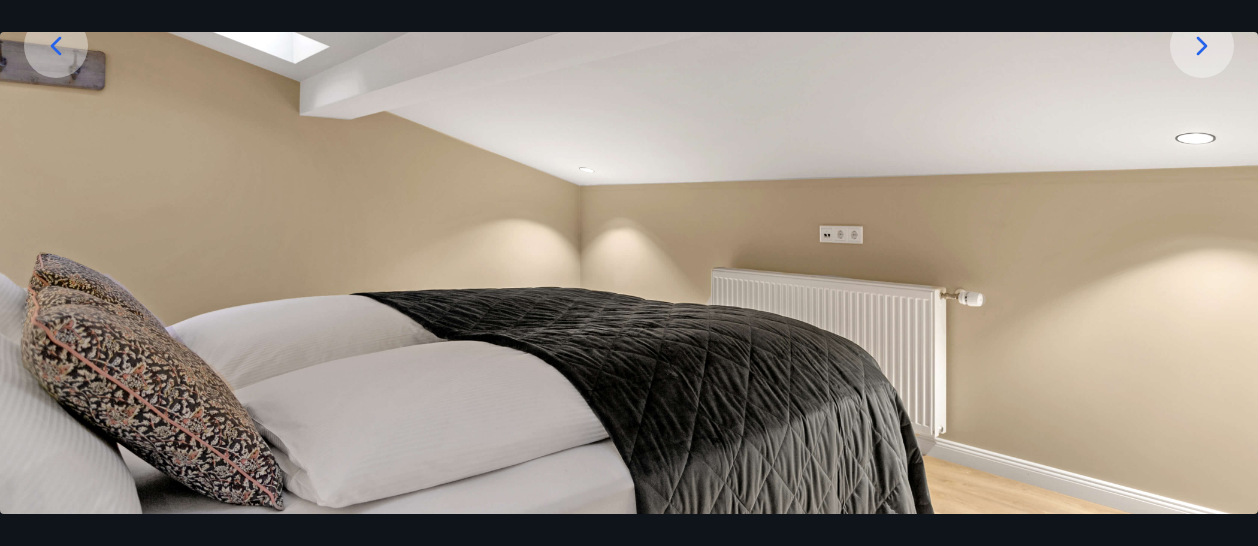 click 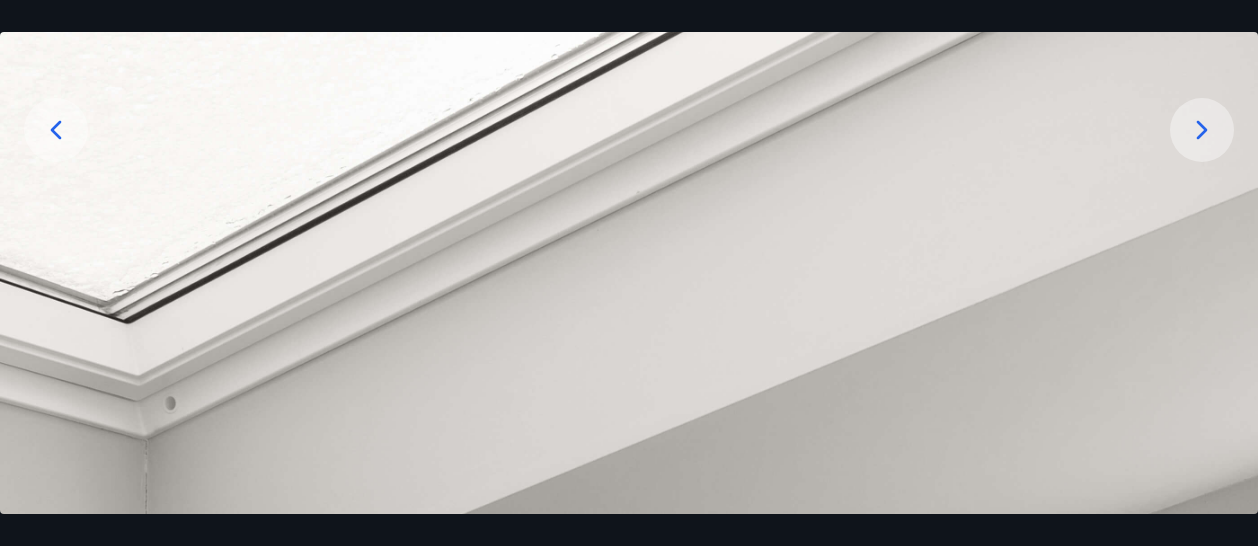 scroll, scrollTop: 248, scrollLeft: 0, axis: vertical 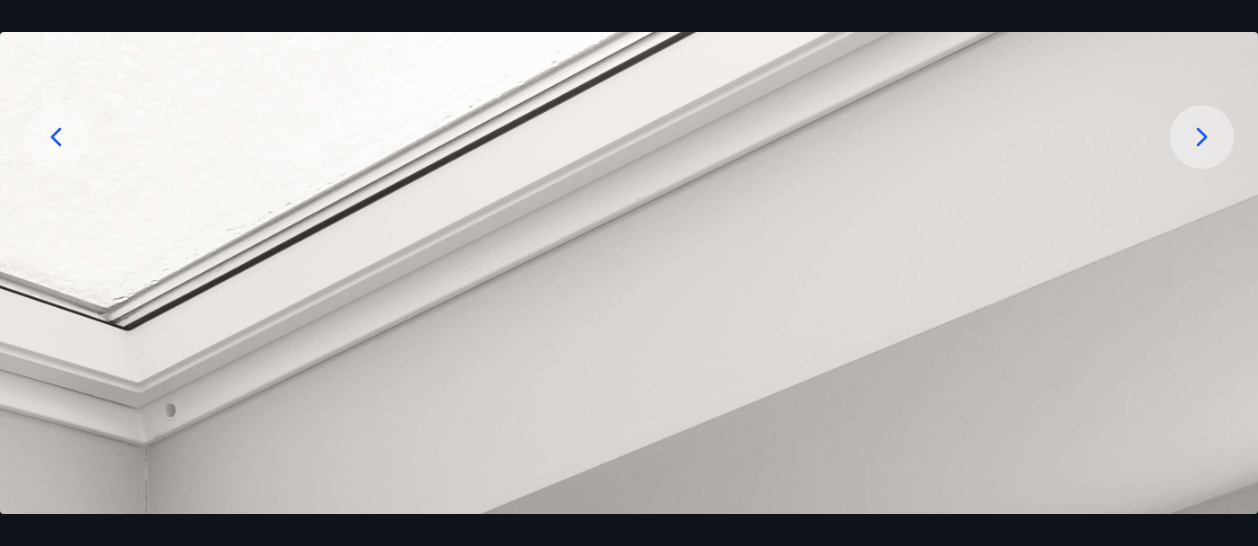click at bounding box center [1202, 137] 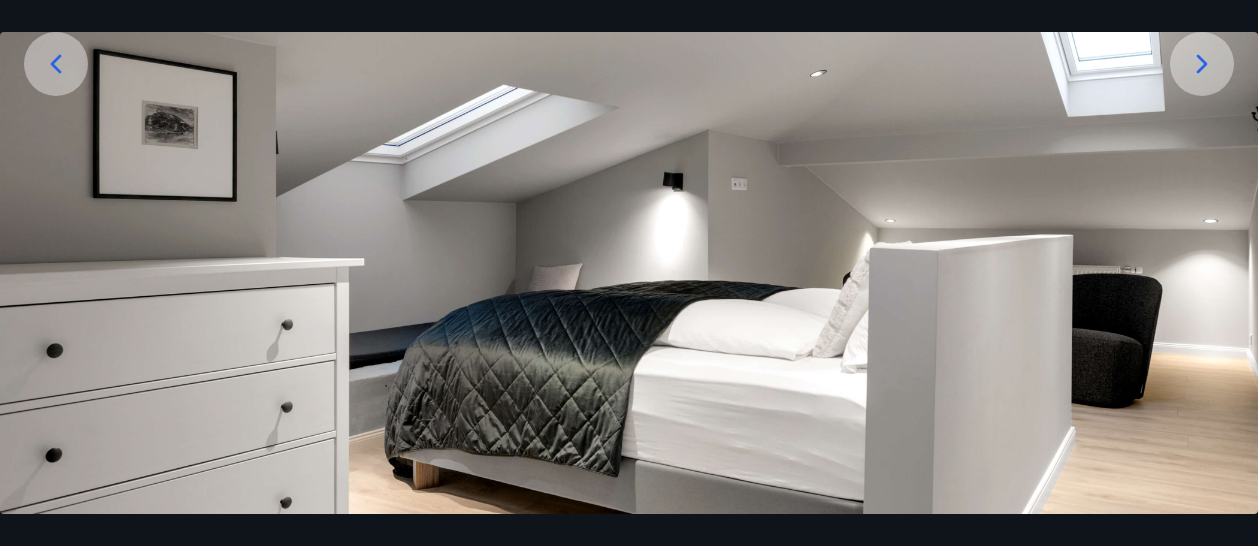 scroll, scrollTop: 322, scrollLeft: 0, axis: vertical 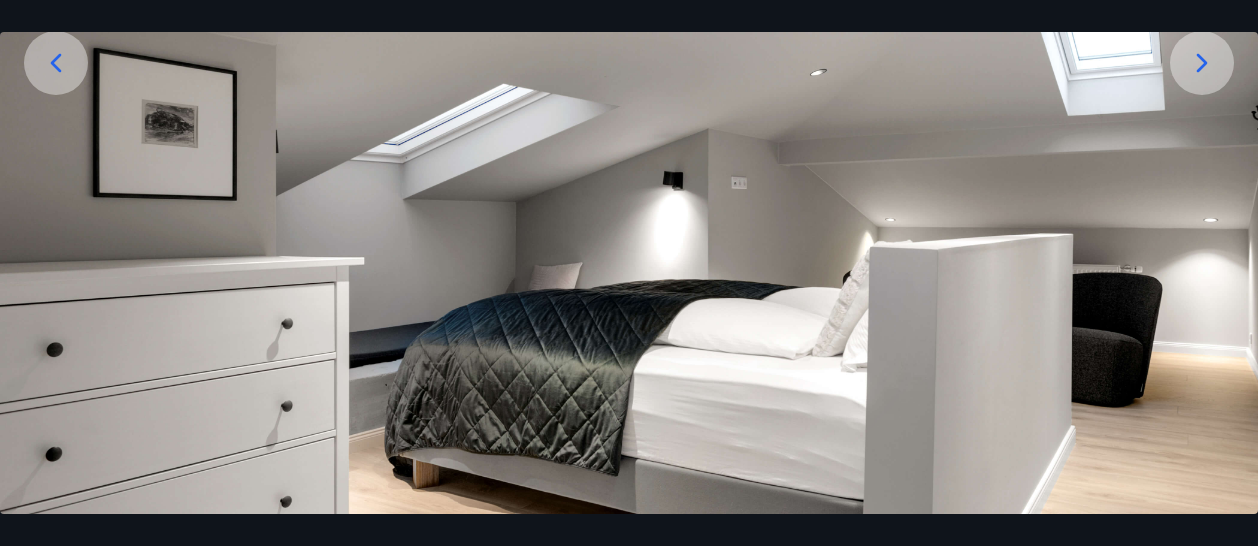 click 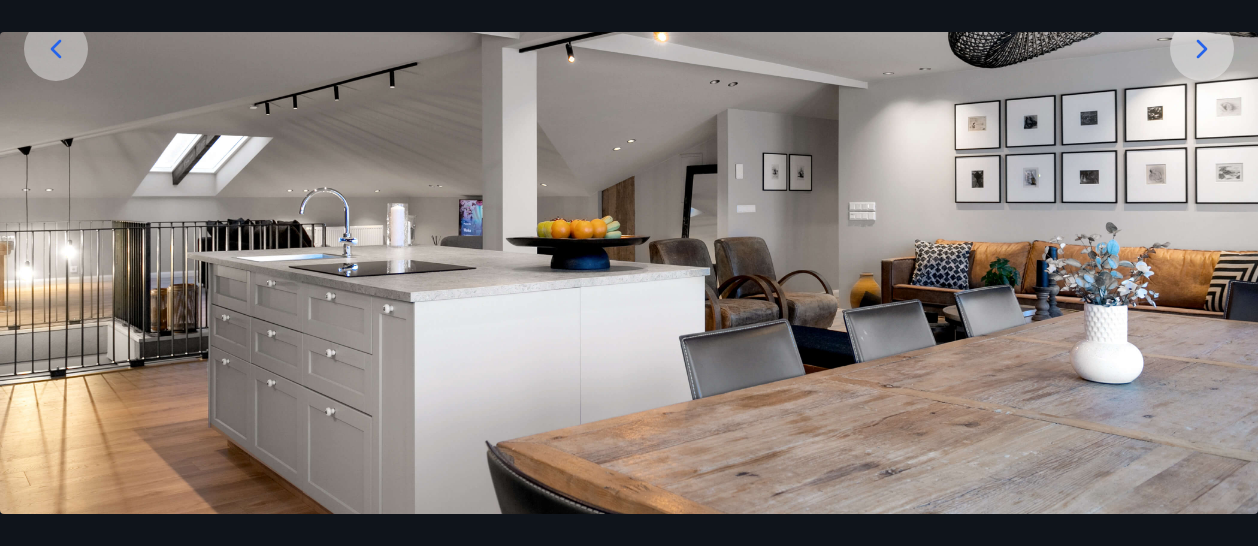 scroll, scrollTop: 334, scrollLeft: 0, axis: vertical 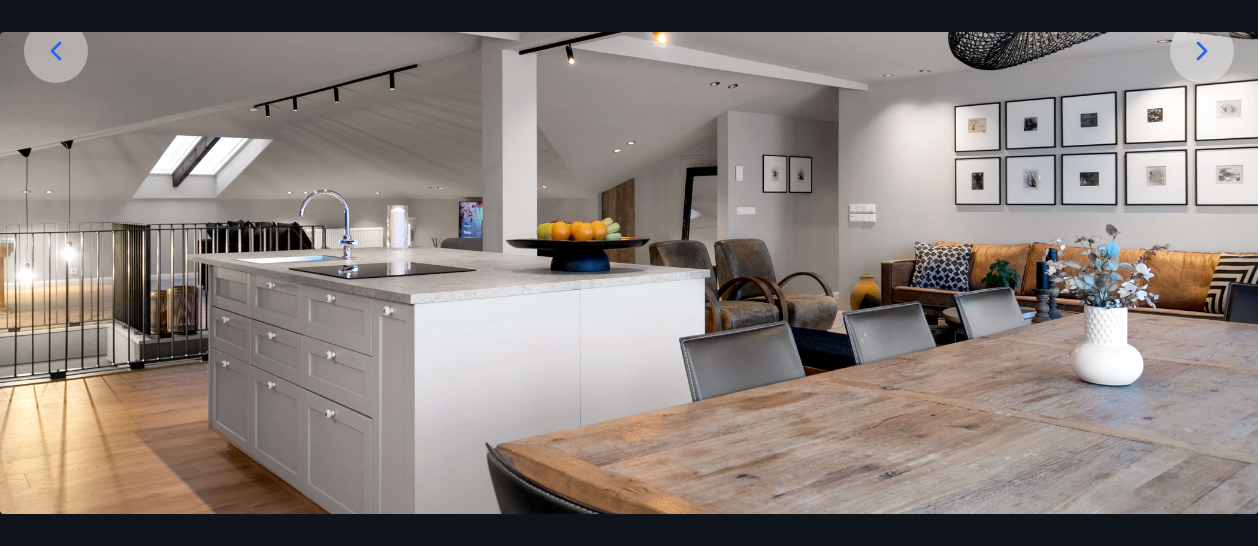click 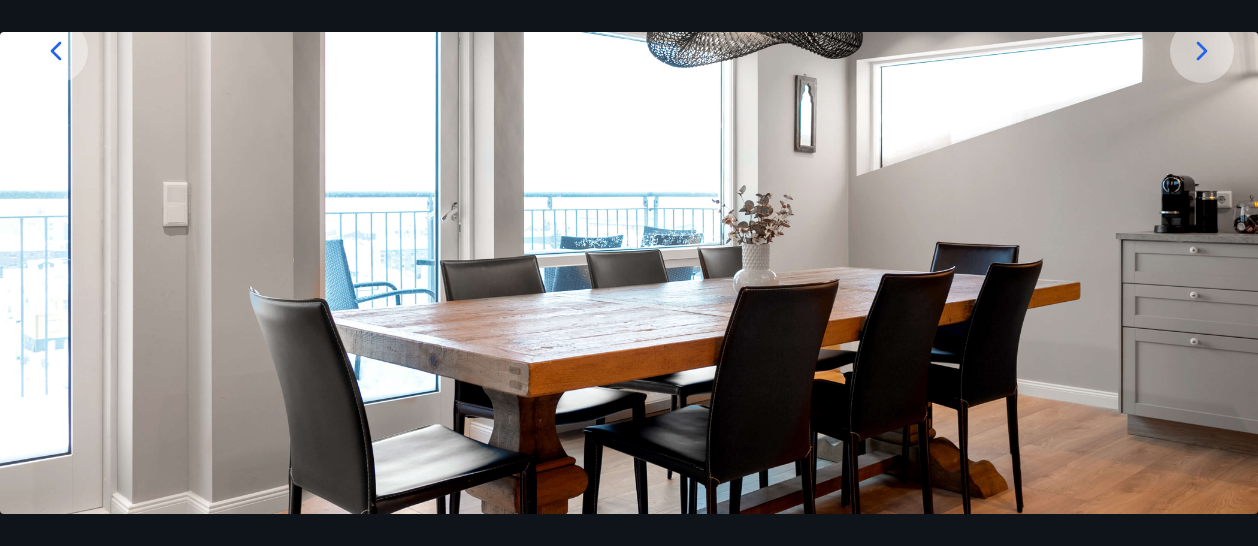 click 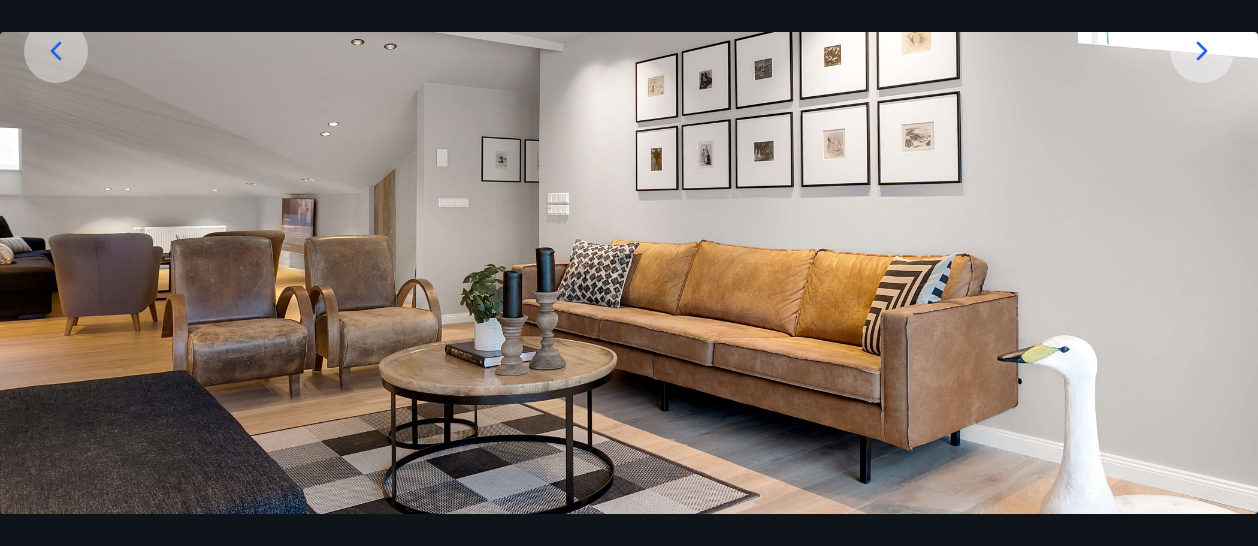click 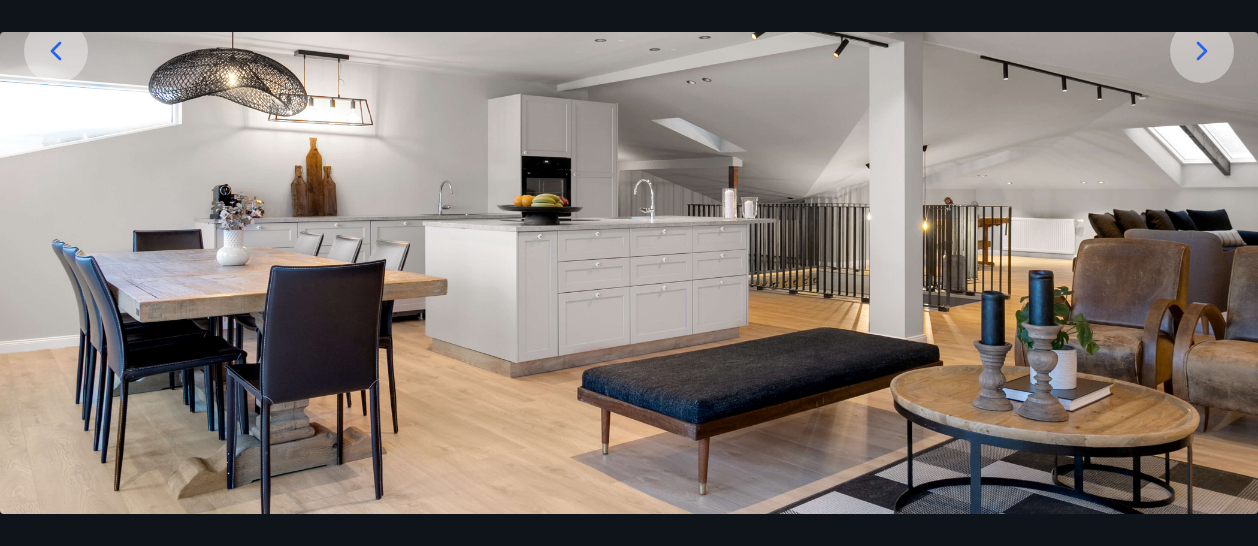 click 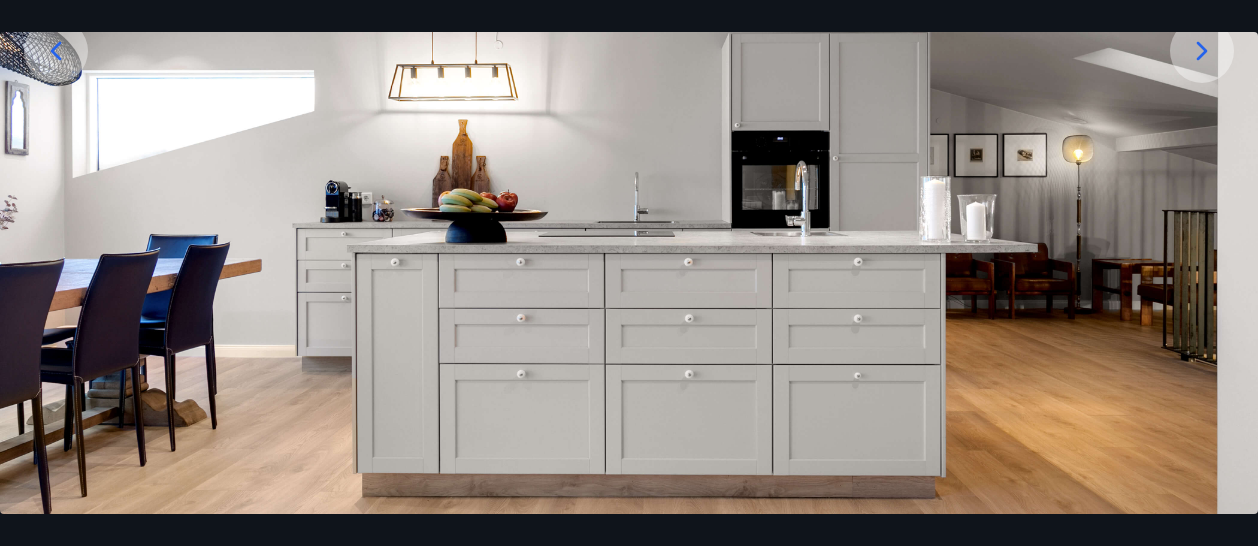 click 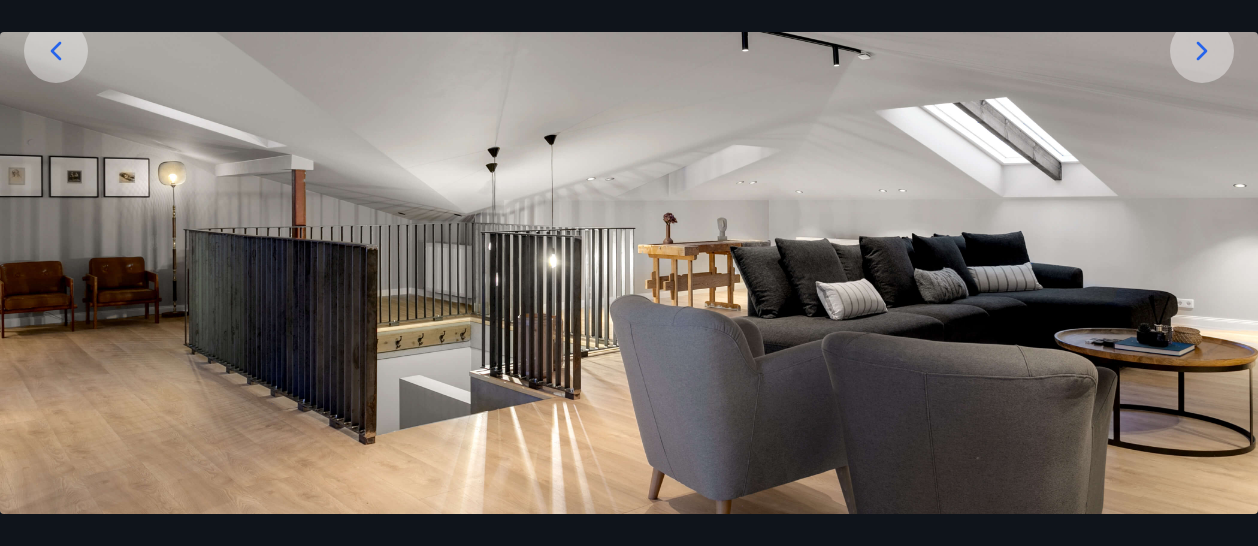 click 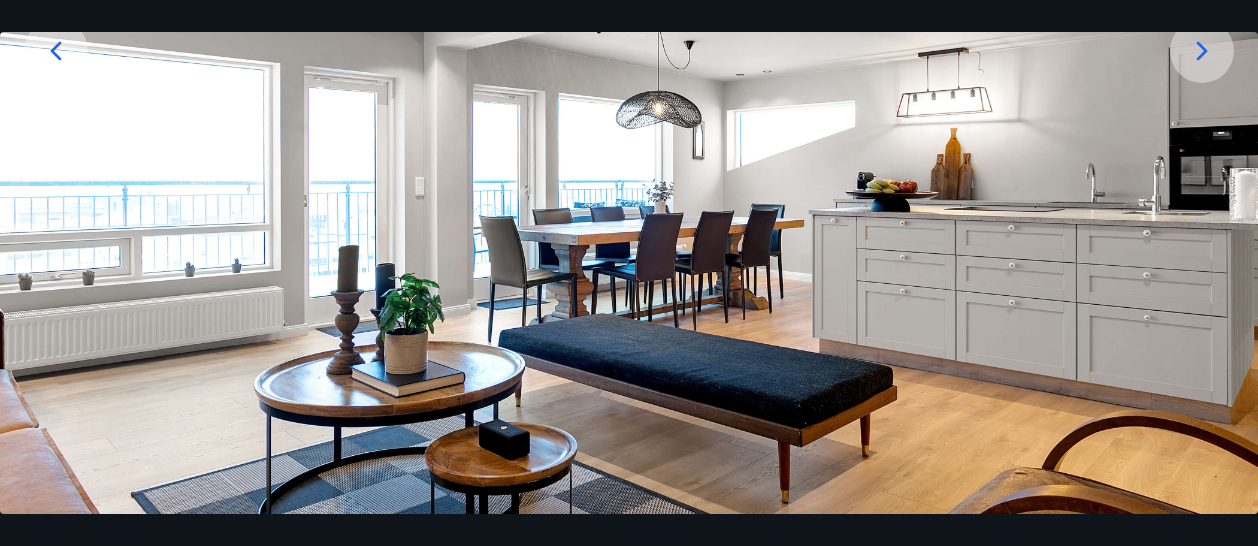 click 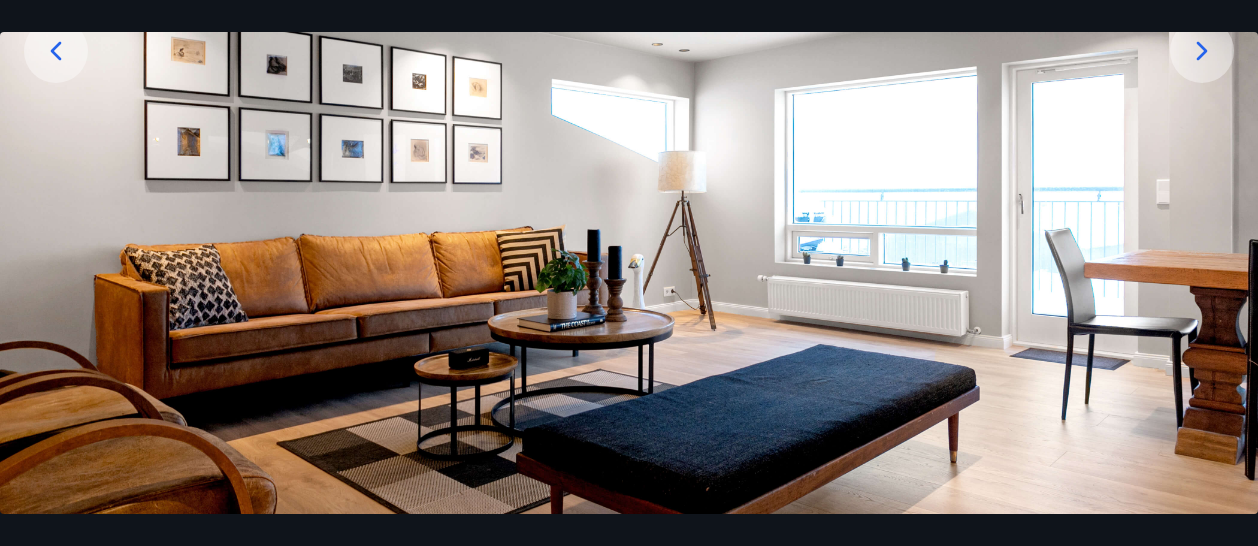 click 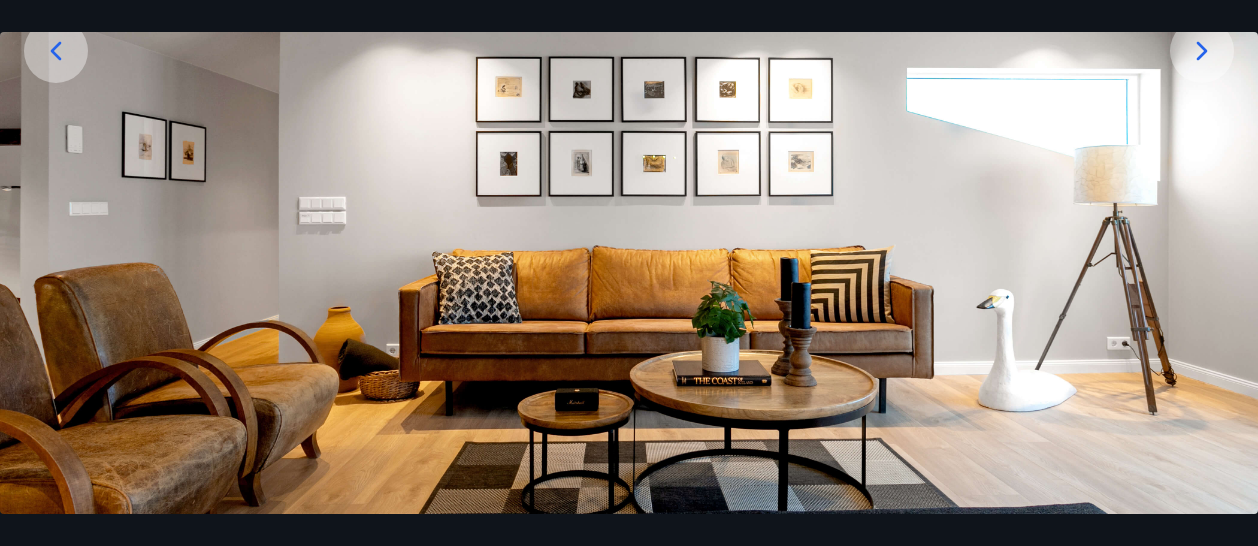 click 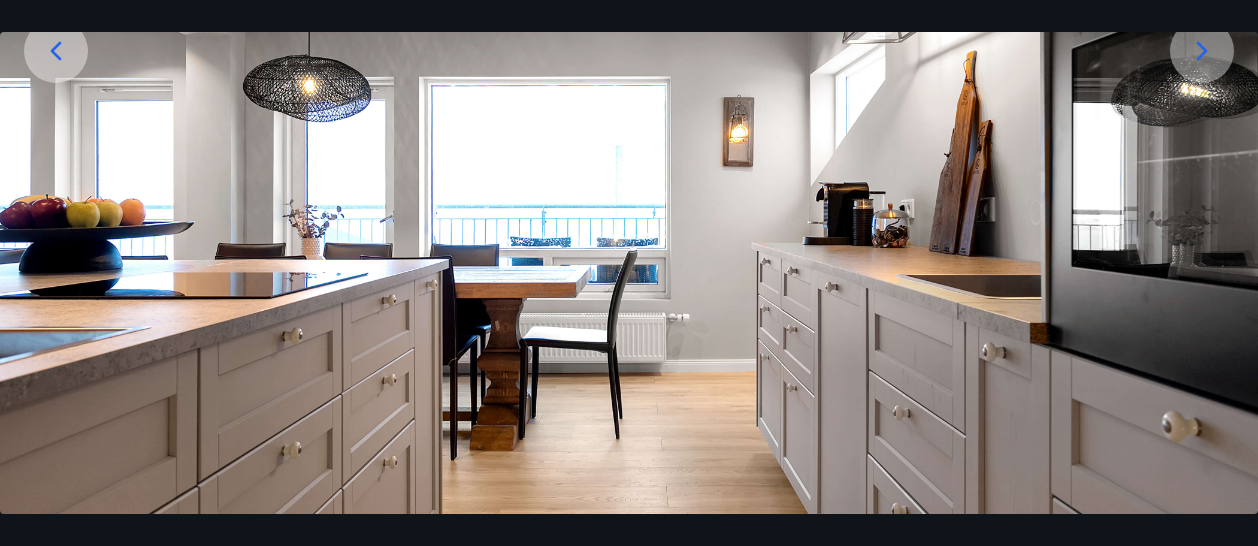 click 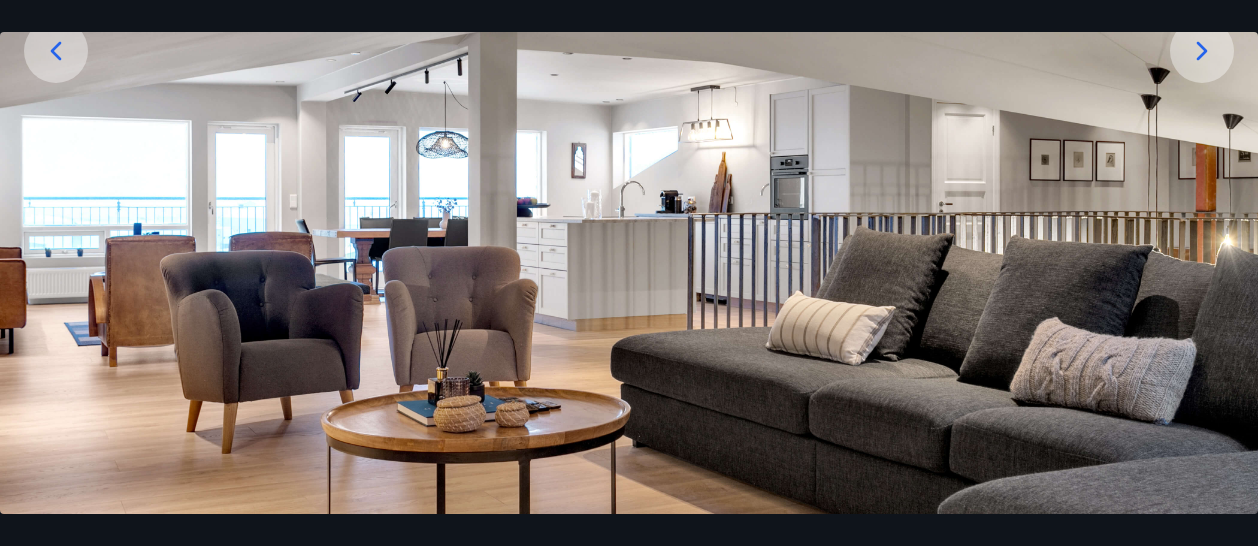 click 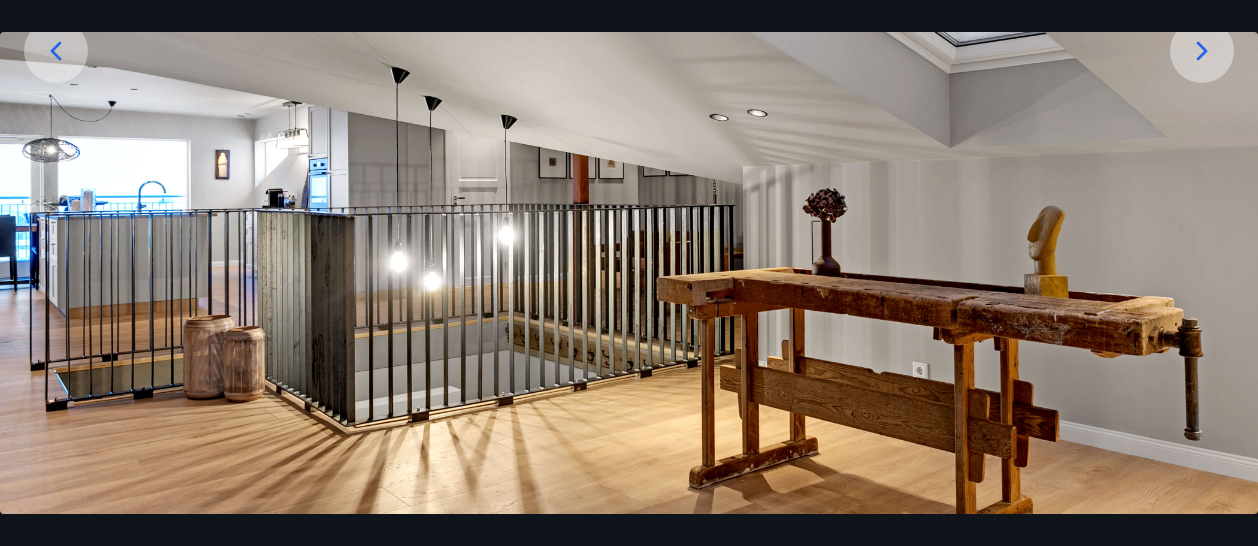 click 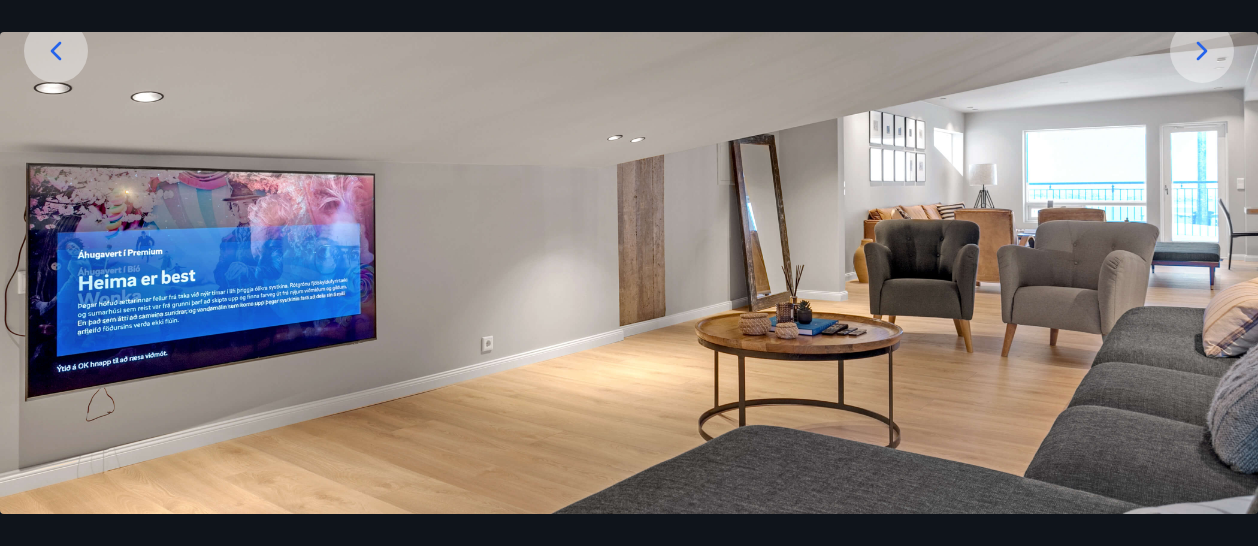 click 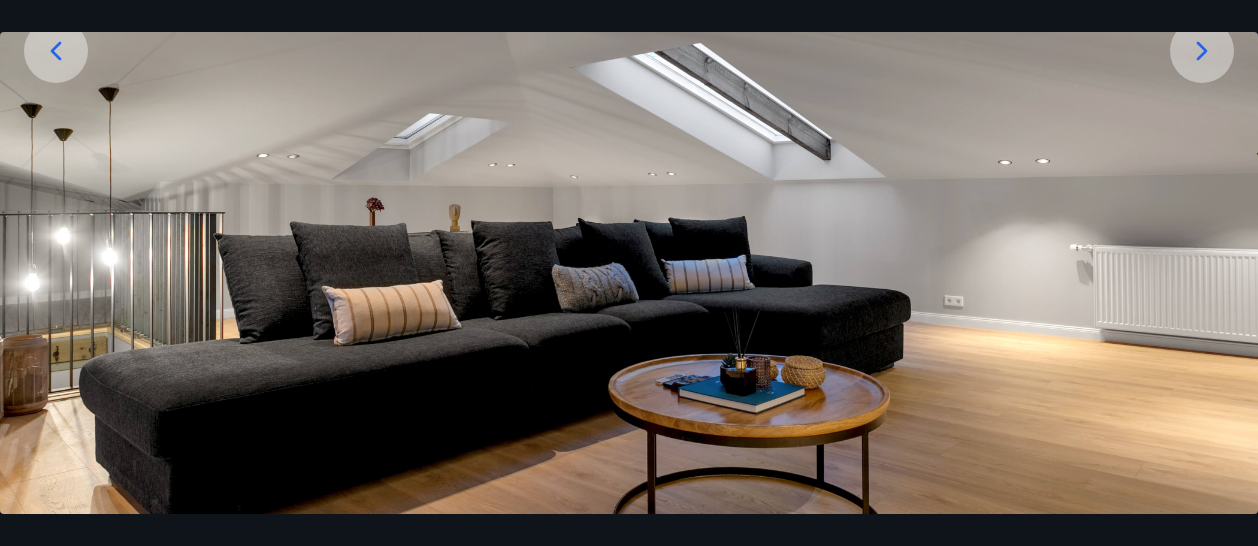 click 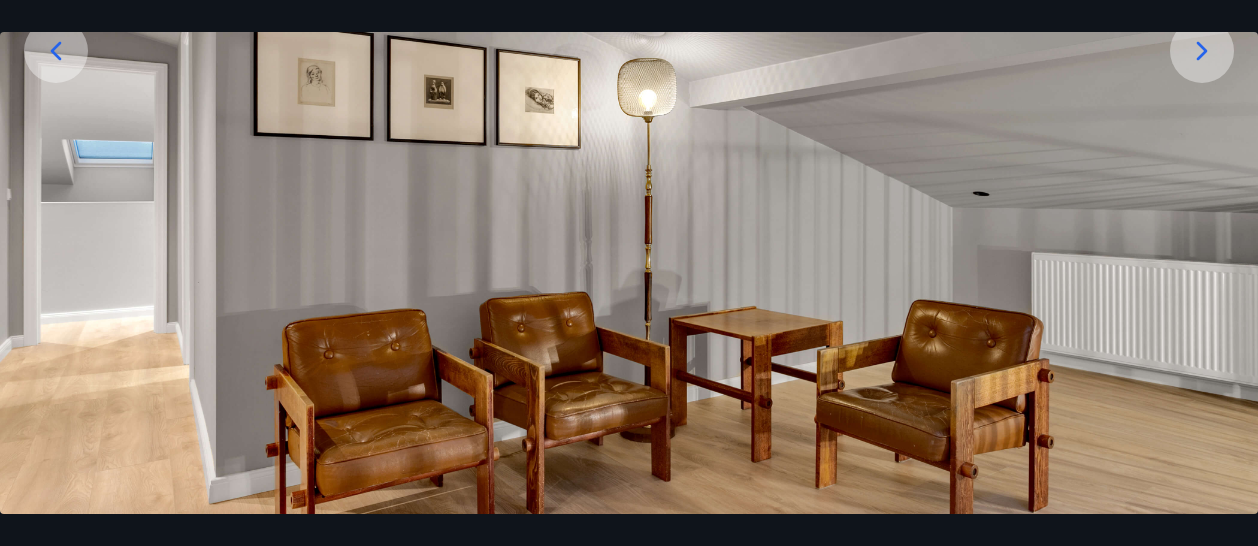 click 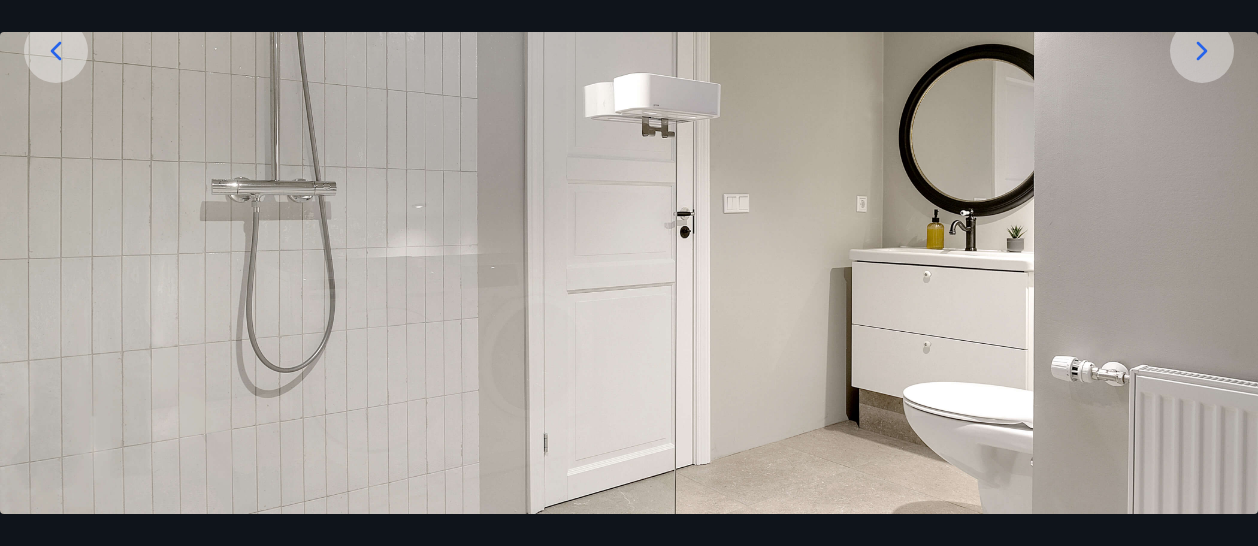 click 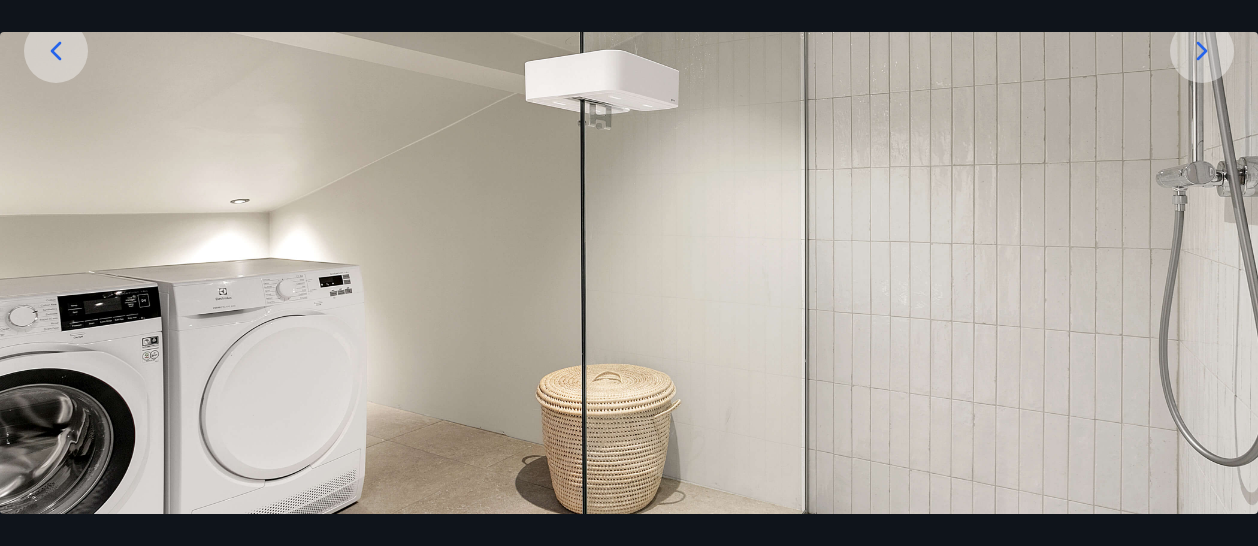 click 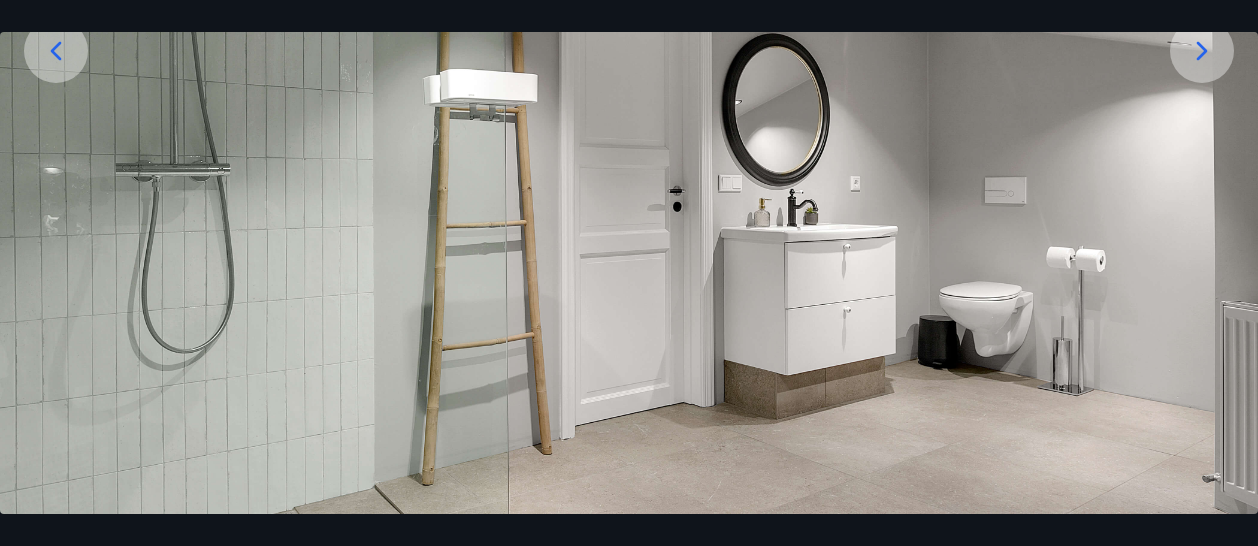 click 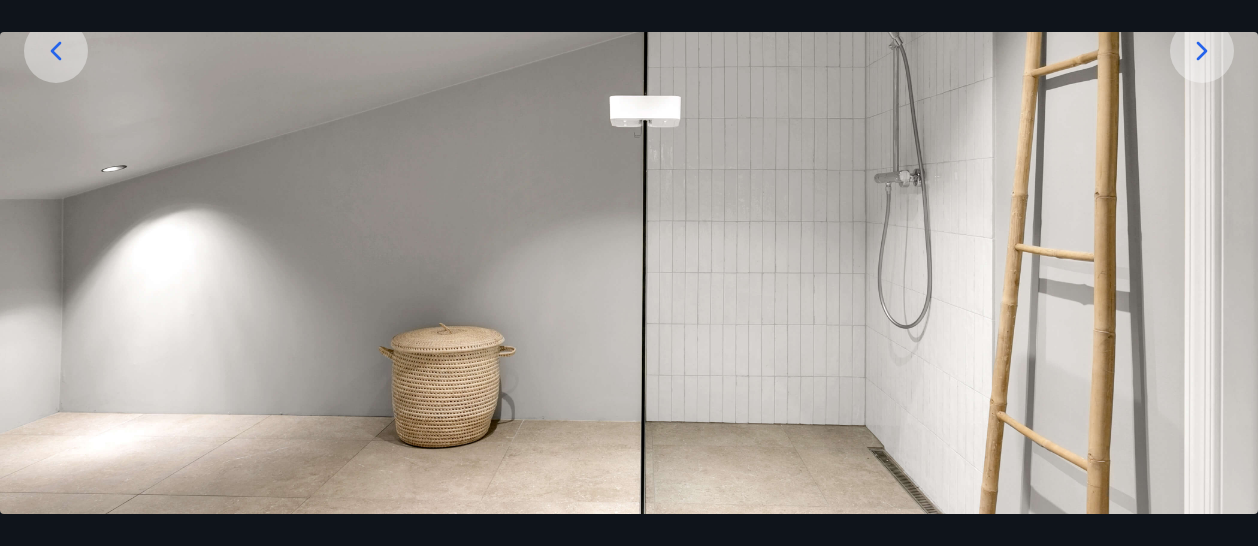 click 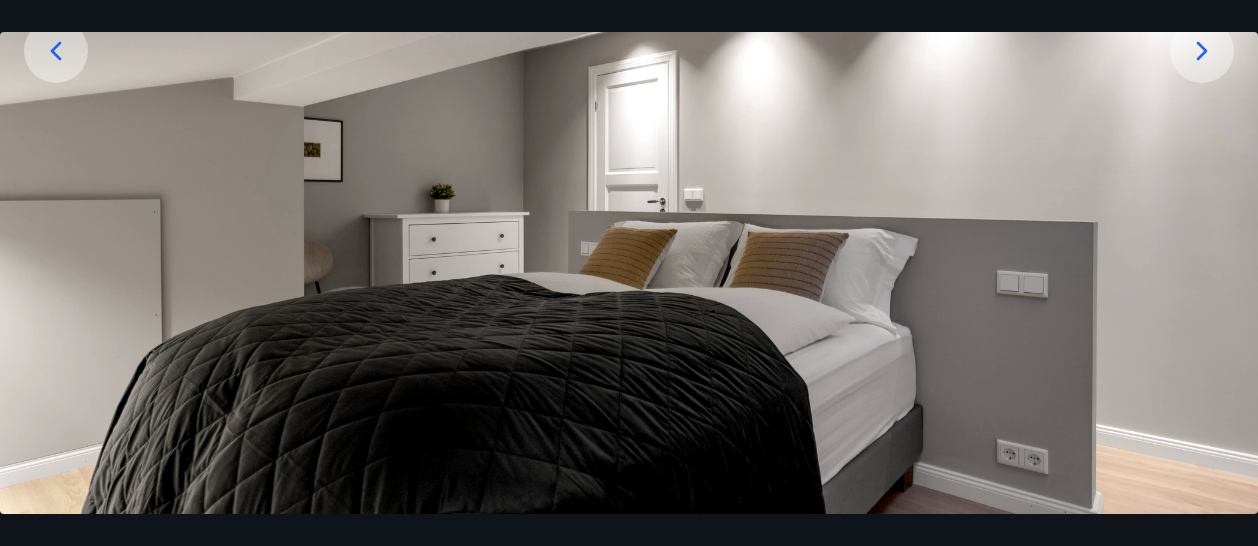 click 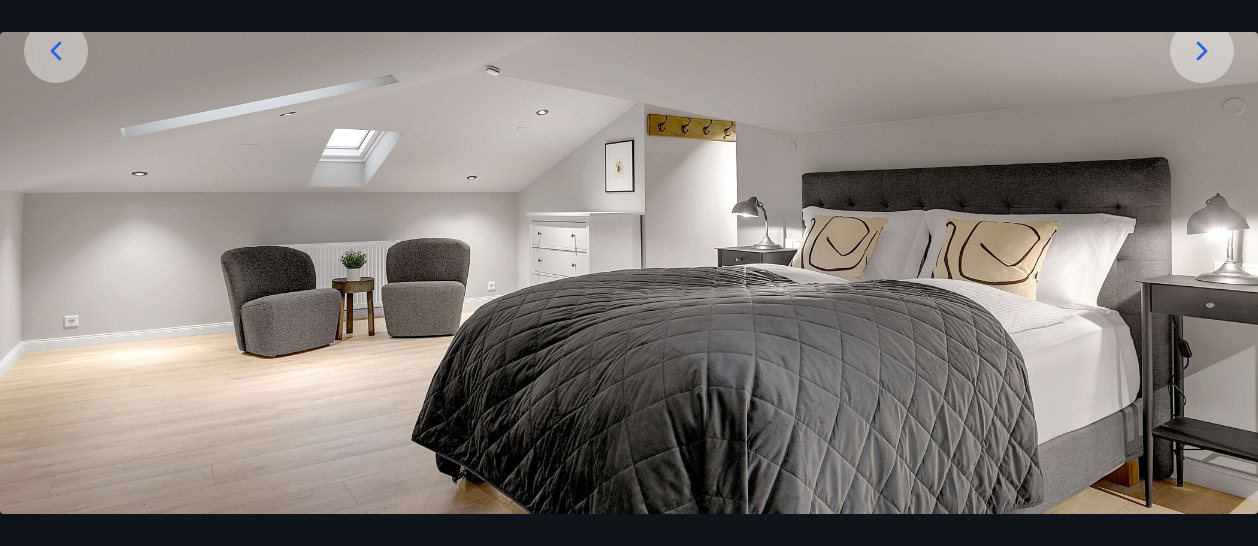 click 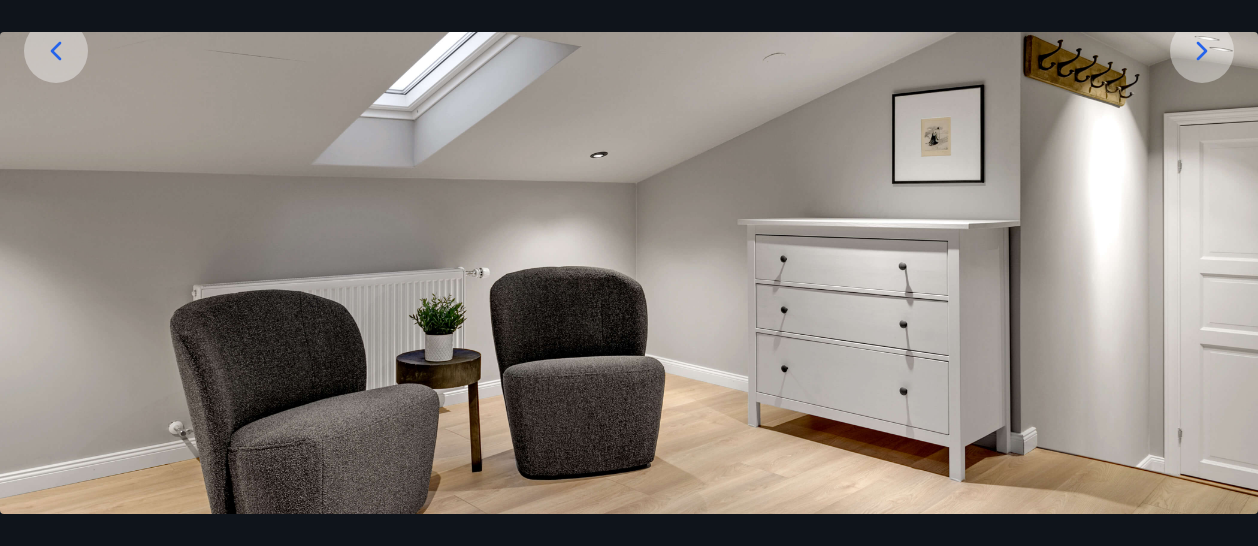click 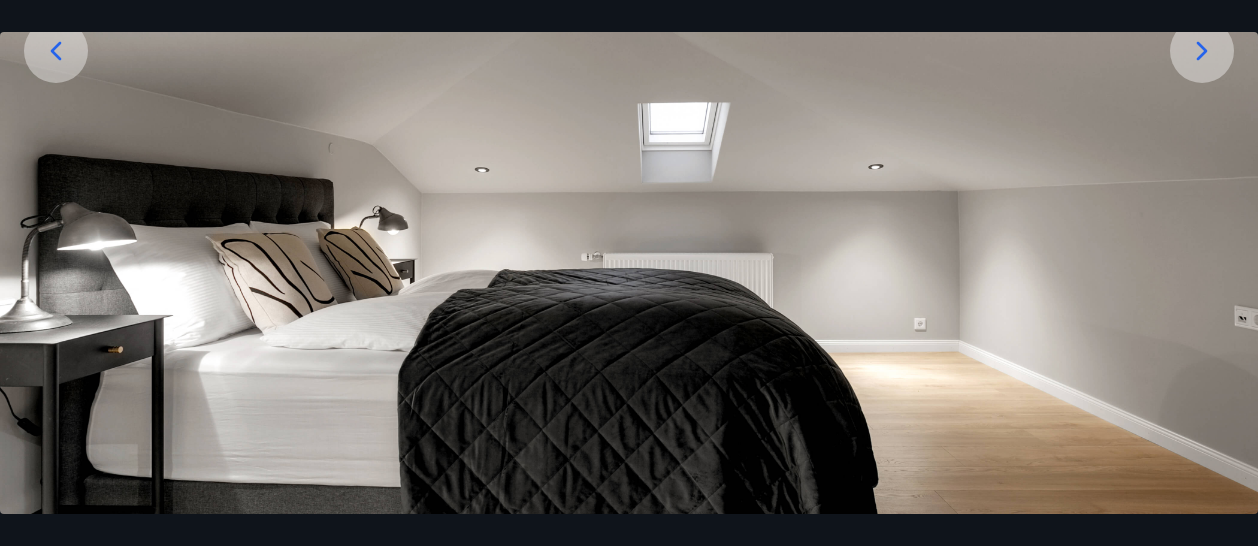 click 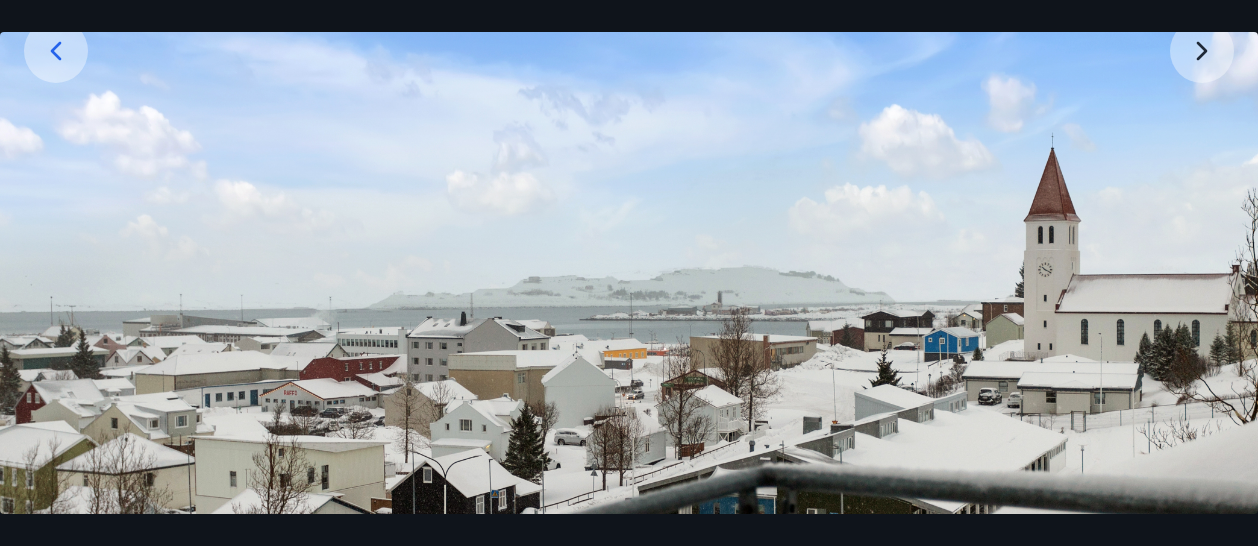 click at bounding box center [629, 200] 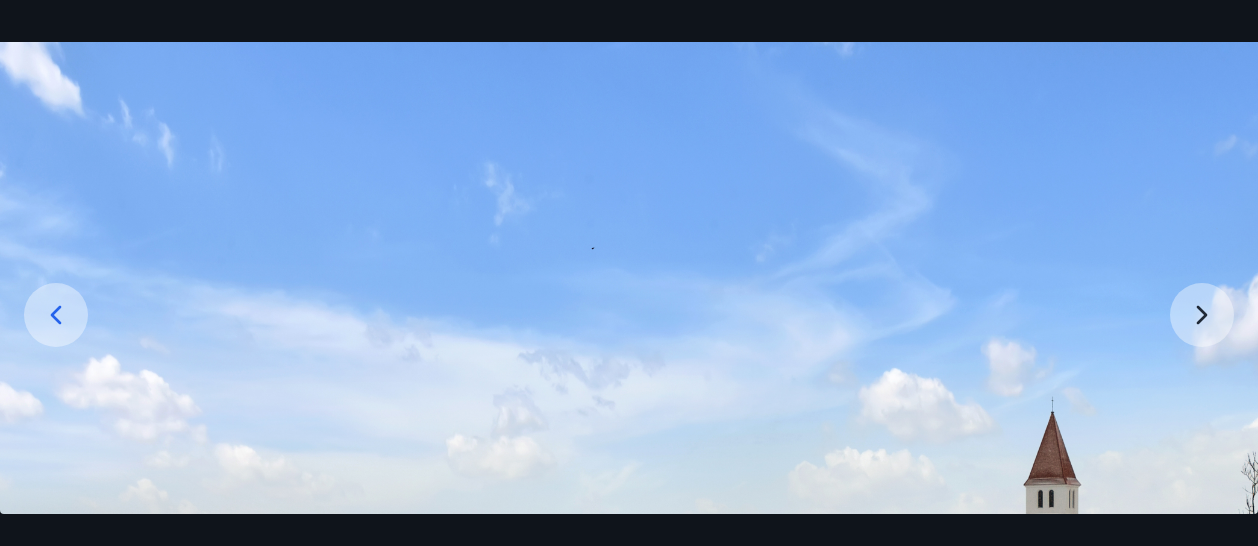 scroll, scrollTop: 0, scrollLeft: 0, axis: both 